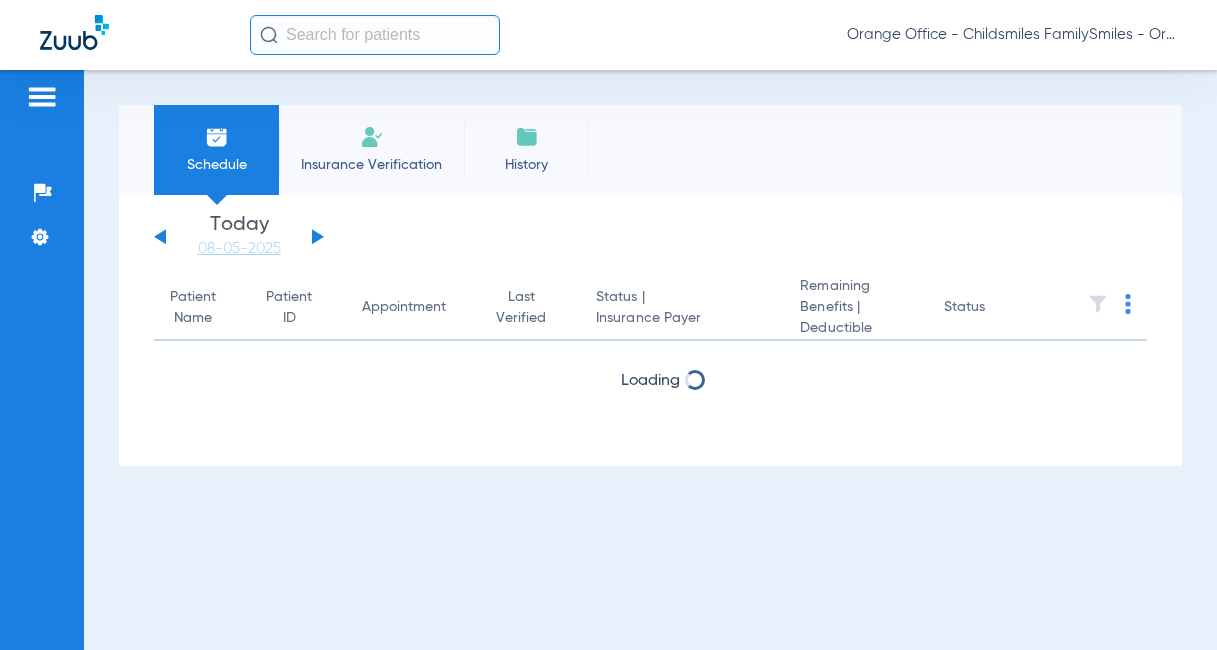 scroll, scrollTop: 0, scrollLeft: 0, axis: both 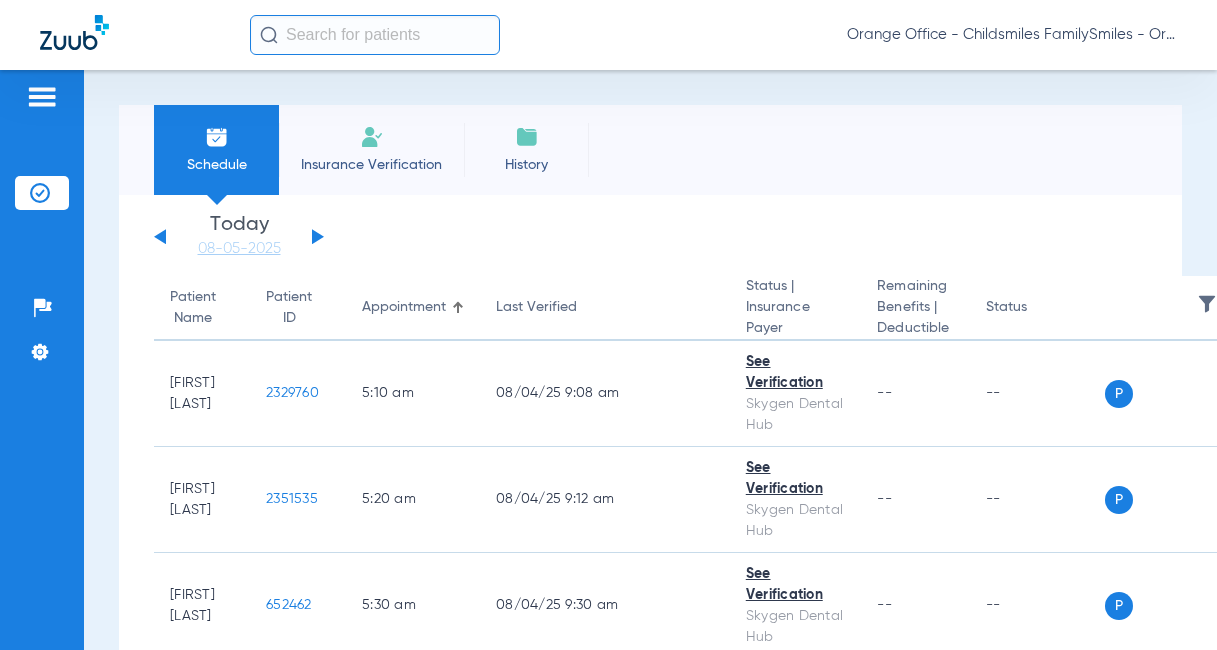 click 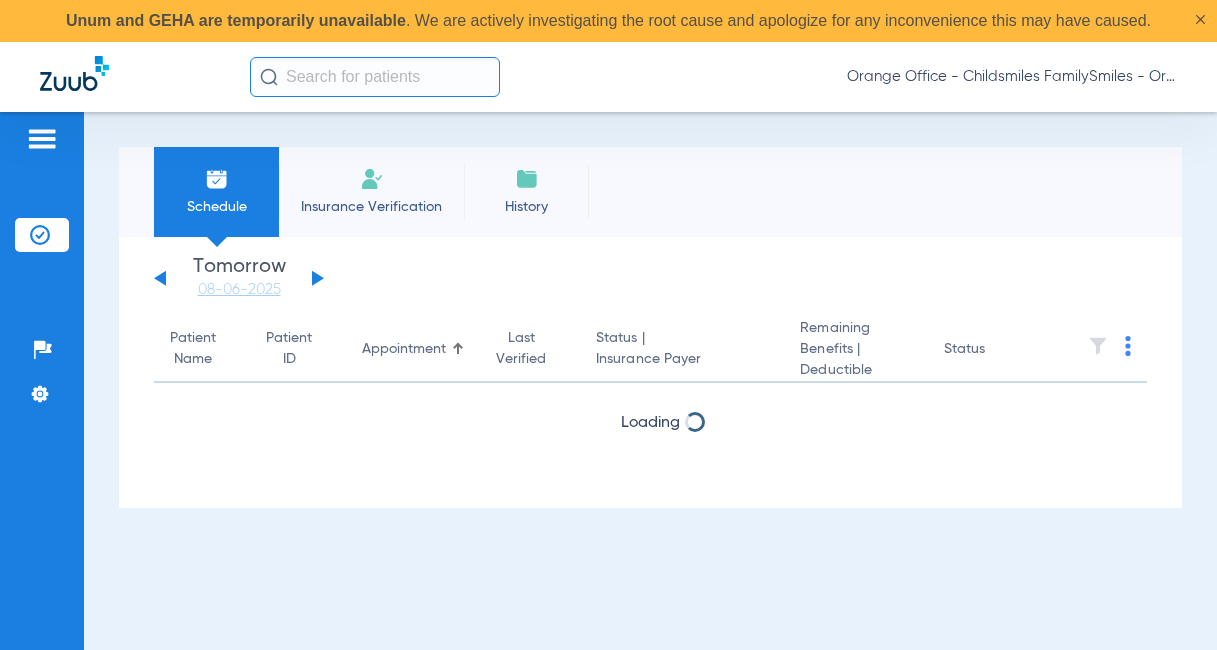 click 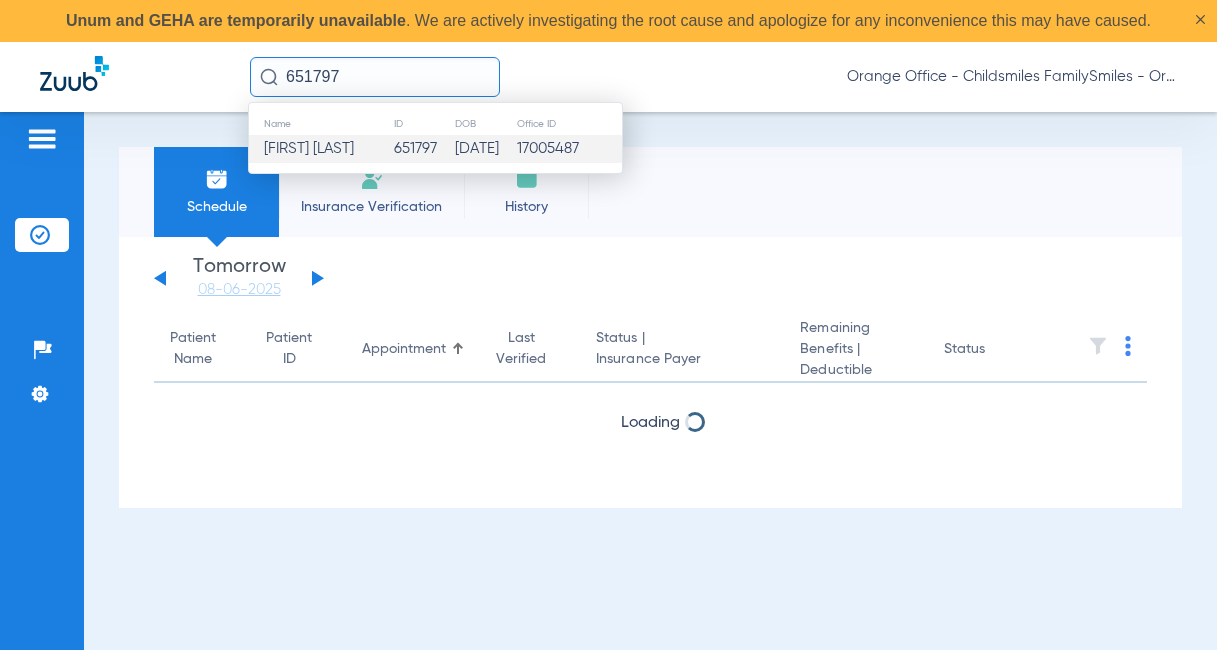 type on "651797" 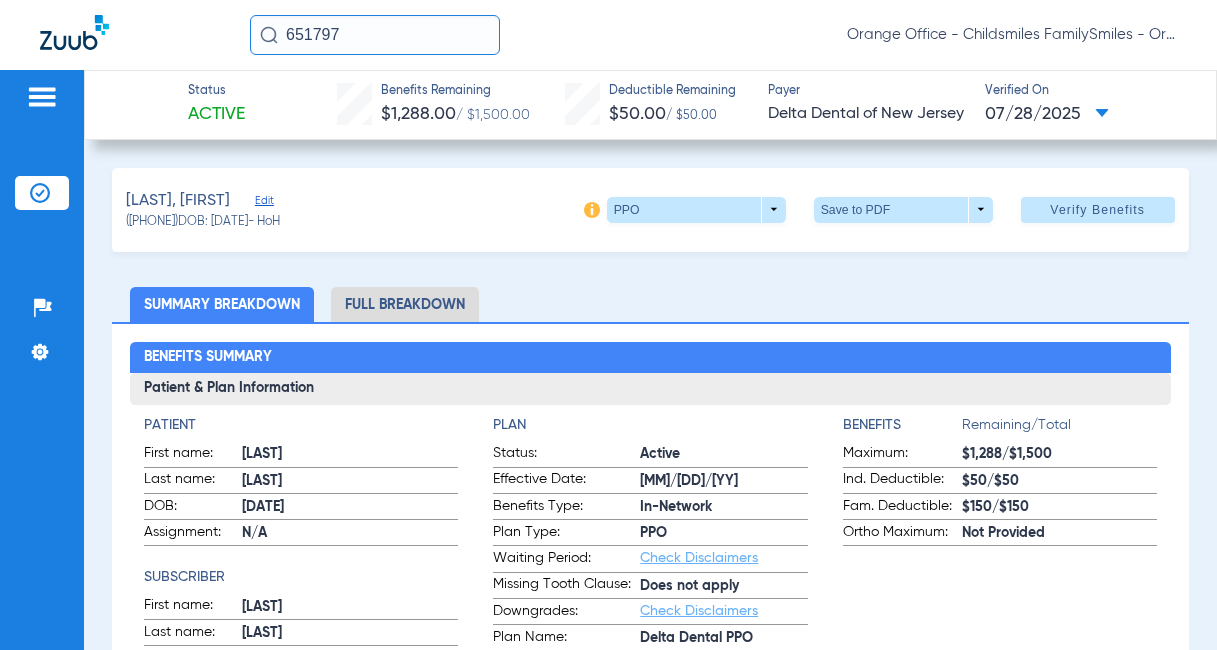 click on "Edit" 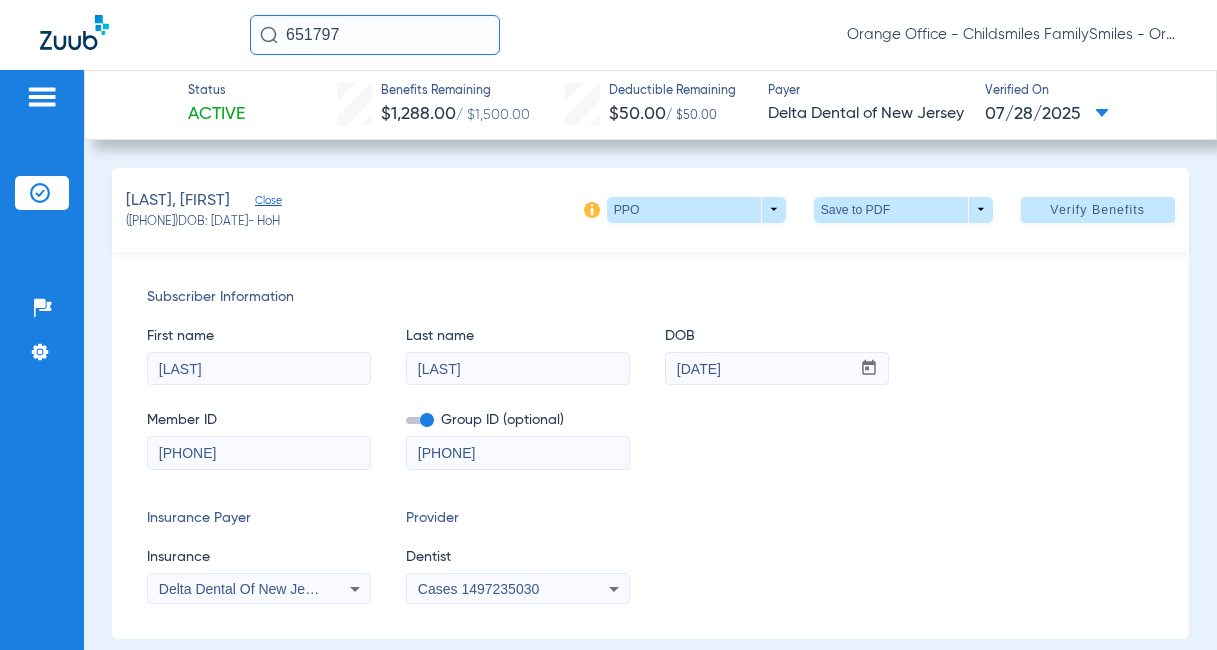 scroll, scrollTop: 200, scrollLeft: 0, axis: vertical 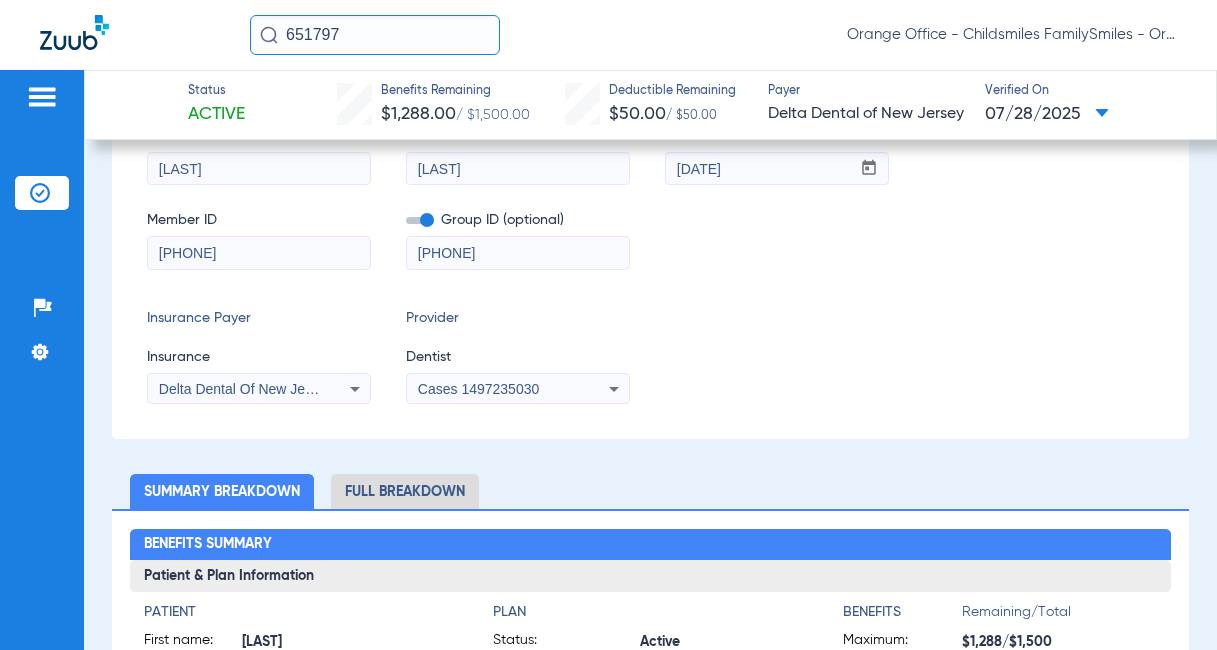 click on "Delta Dental Of New Jersey" at bounding box center (259, 389) 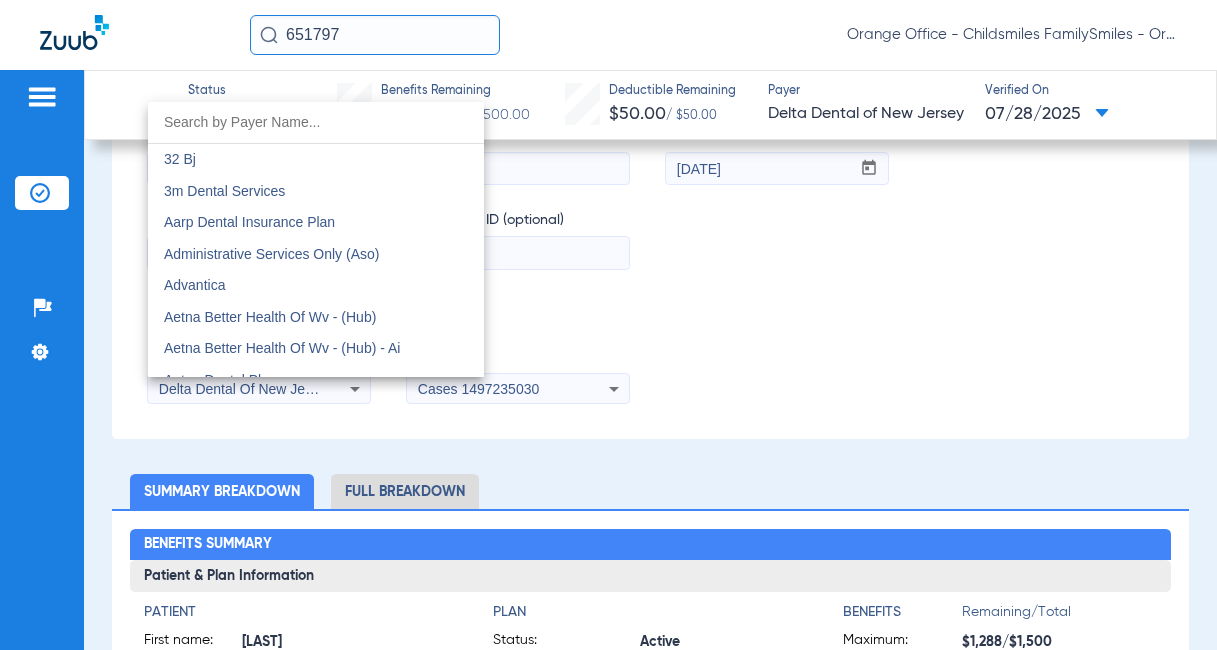 scroll, scrollTop: 4430, scrollLeft: 0, axis: vertical 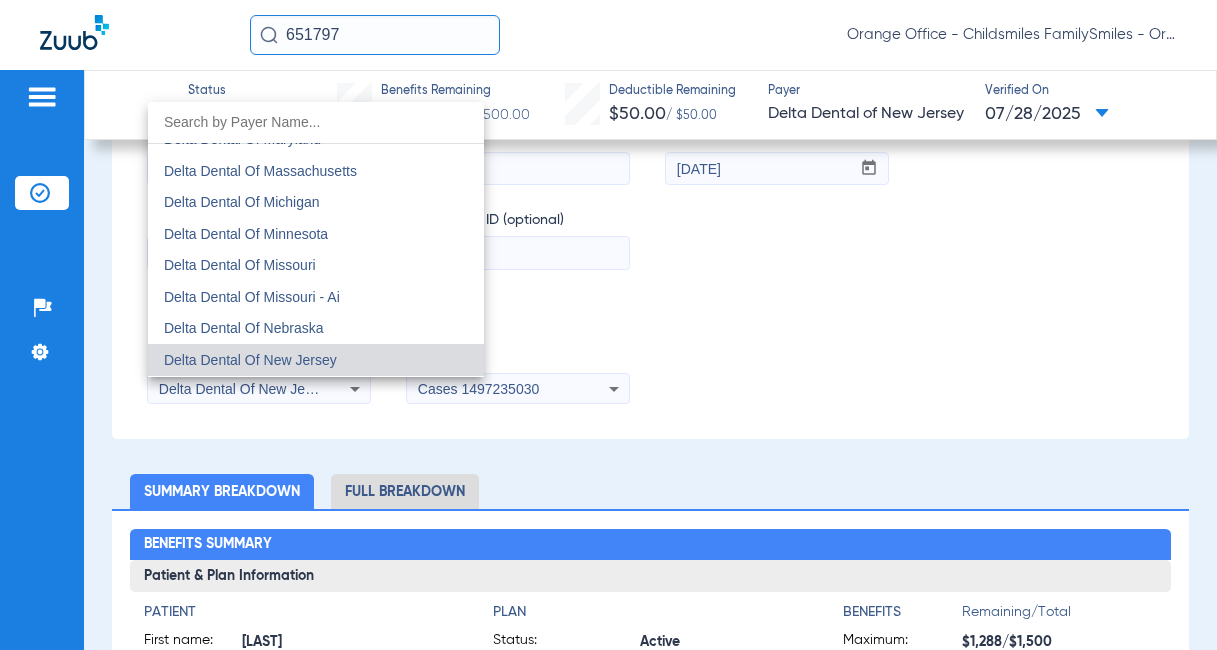 click at bounding box center [608, 325] 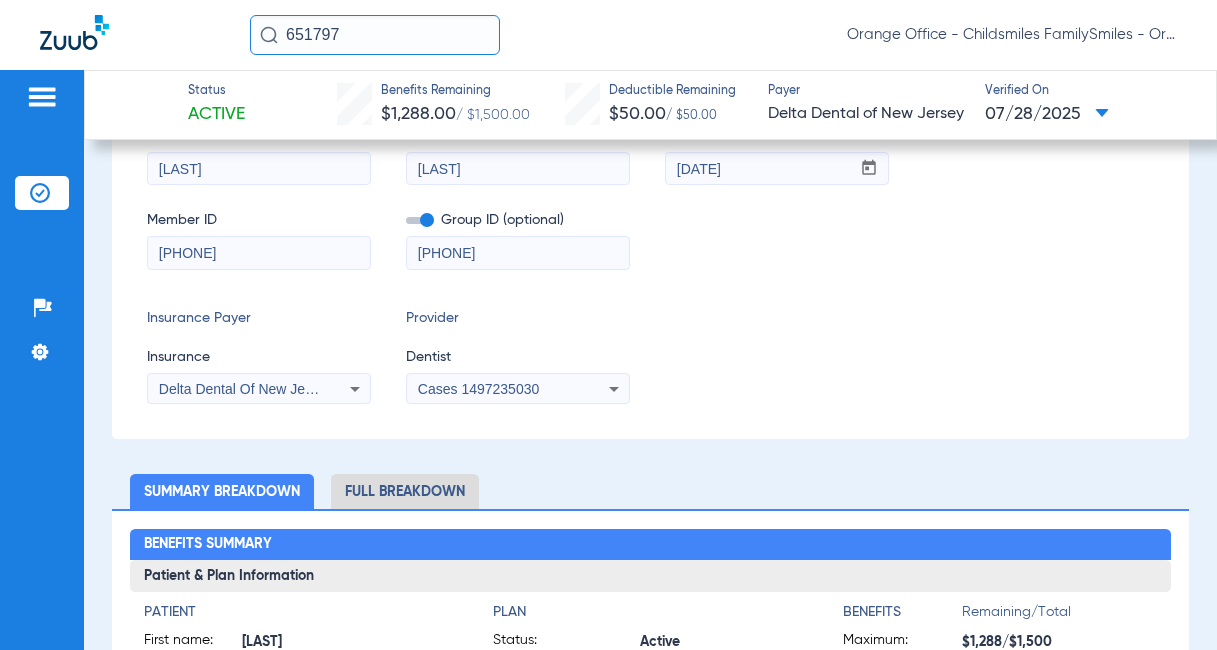 click on "Cases  1497235030" at bounding box center (518, 389) 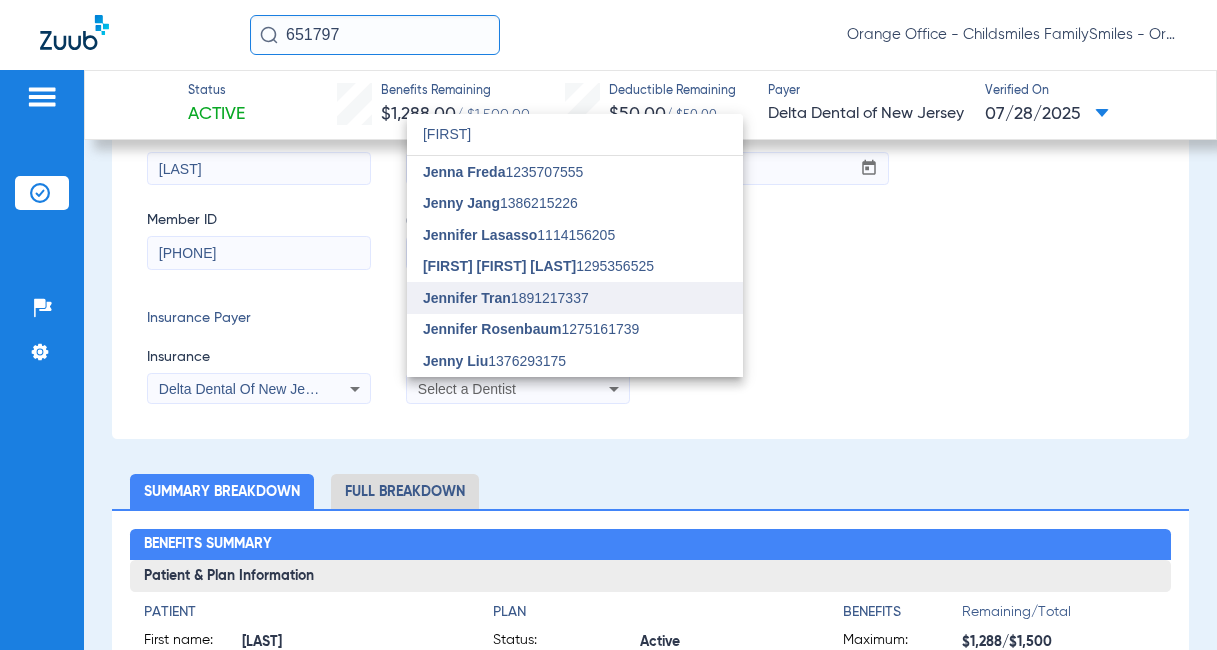 type on "[FIRST]" 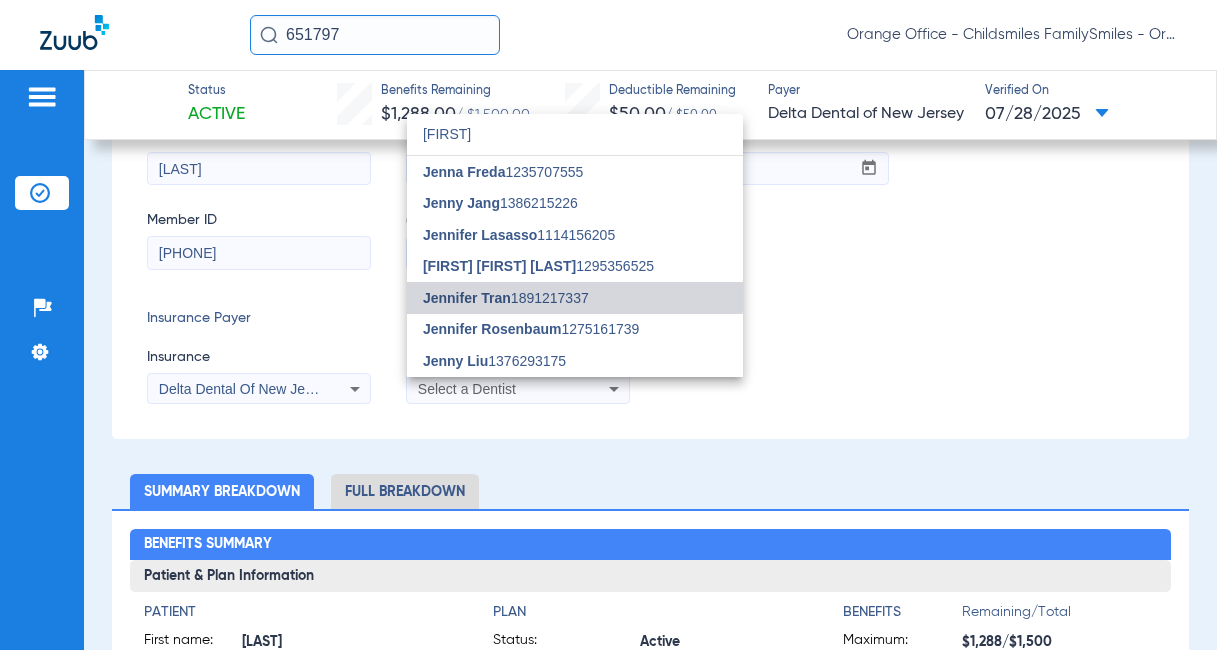click on "[FIRST] [LAST] [NUMBER]" at bounding box center [506, 298] 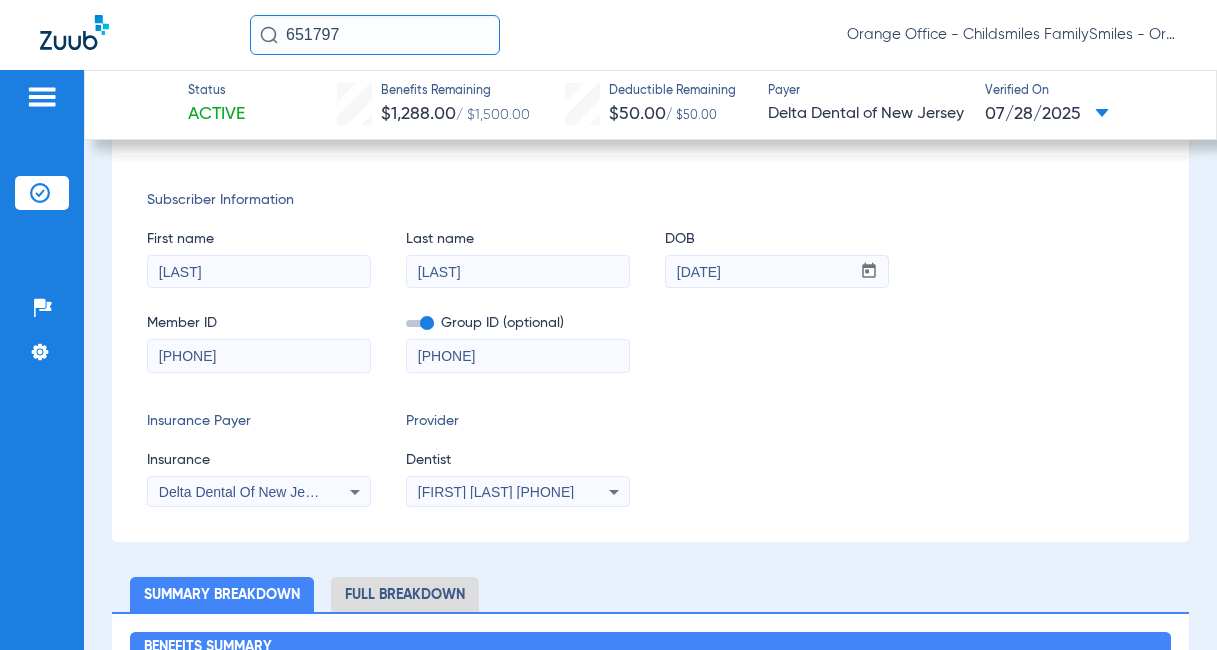 scroll, scrollTop: 0, scrollLeft: 0, axis: both 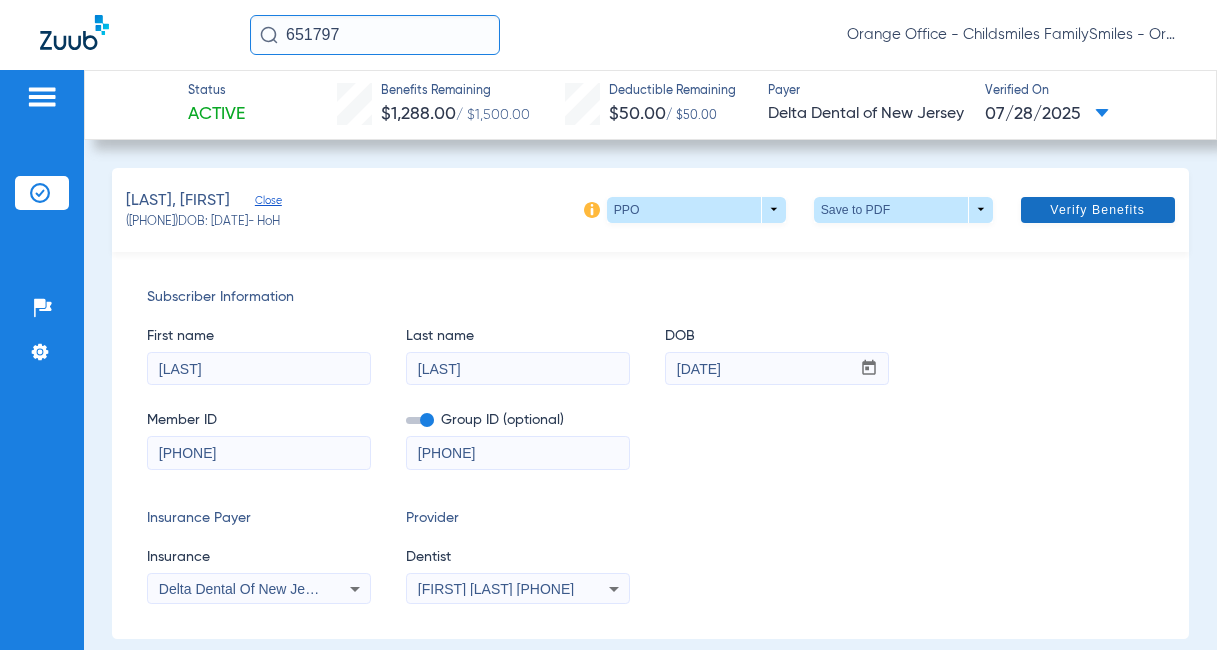 click 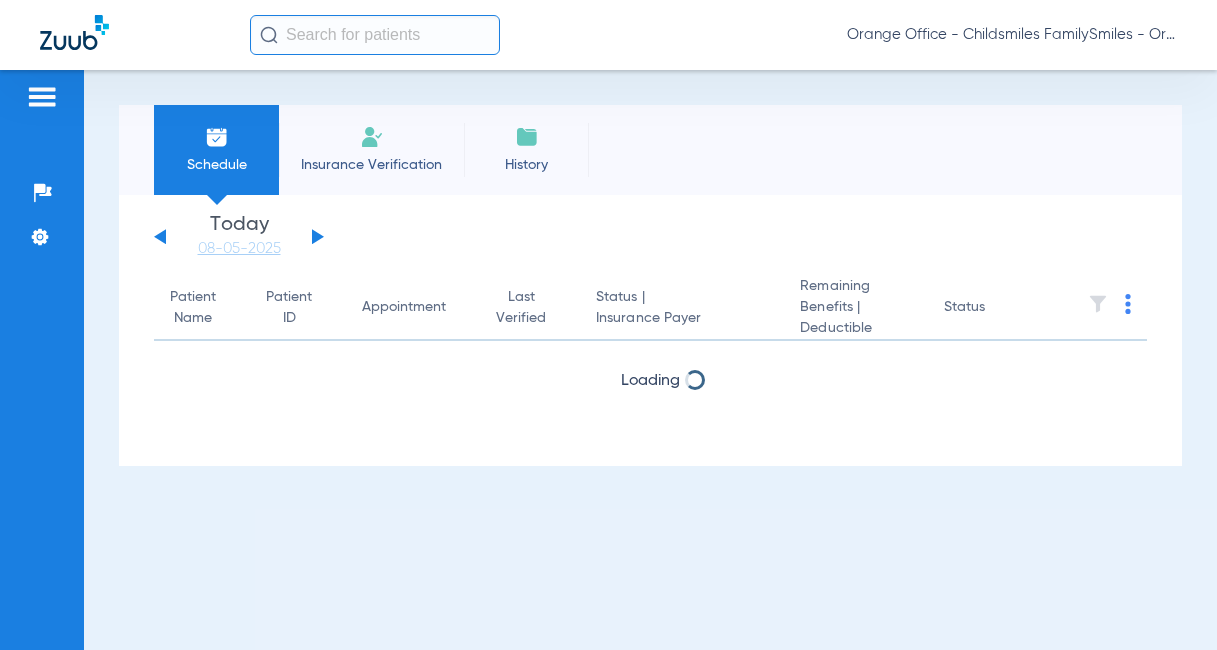 scroll, scrollTop: 0, scrollLeft: 0, axis: both 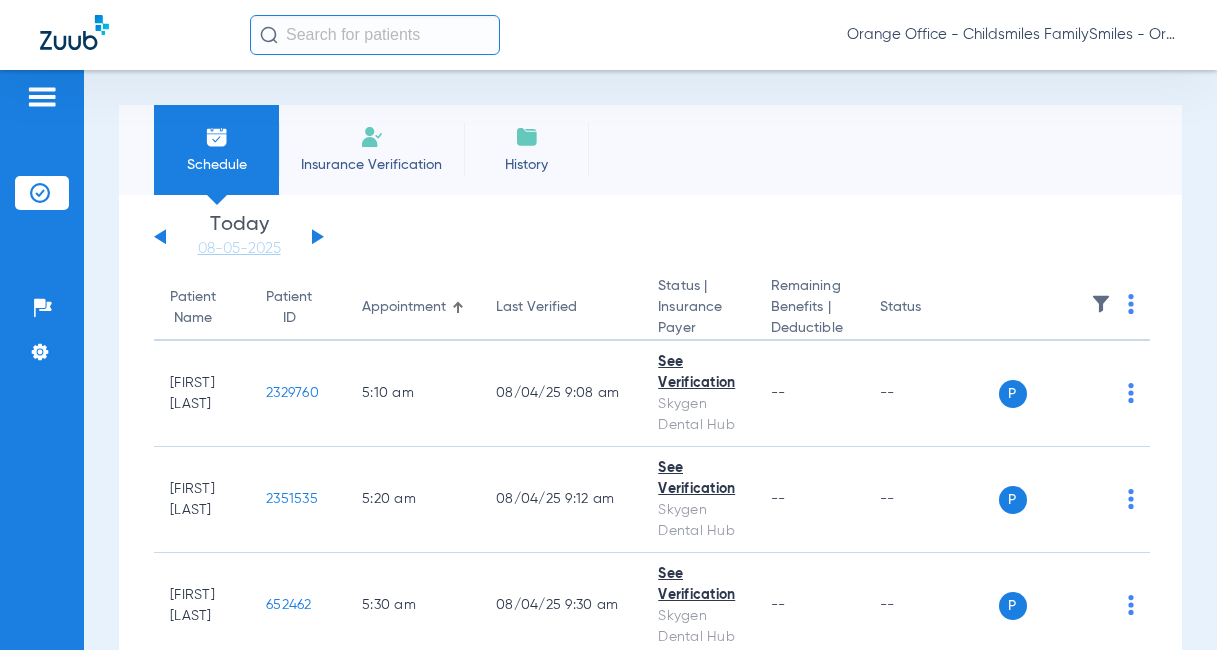 click 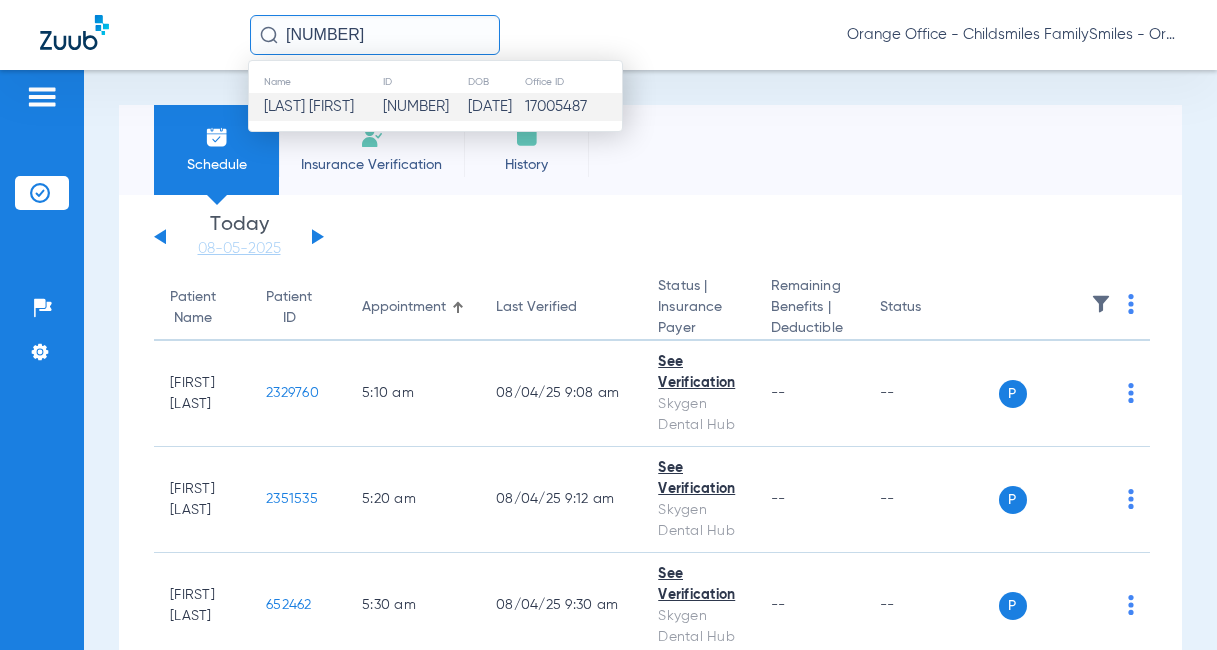 type on "[NUMBER]" 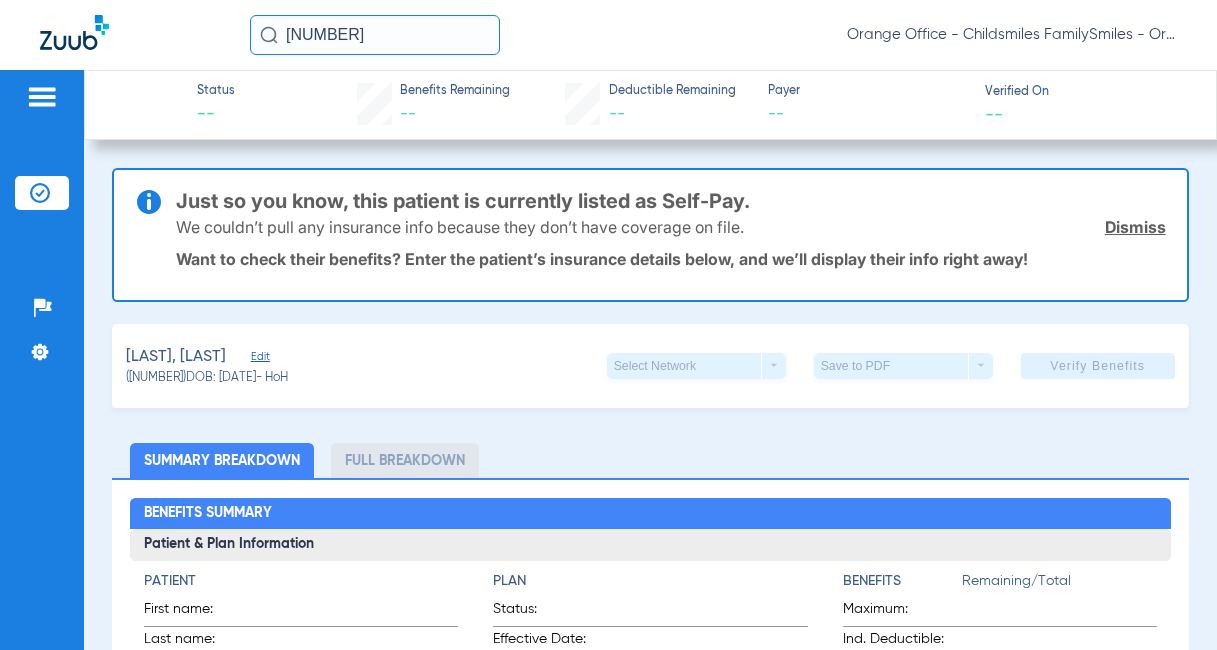 click on "Edit" 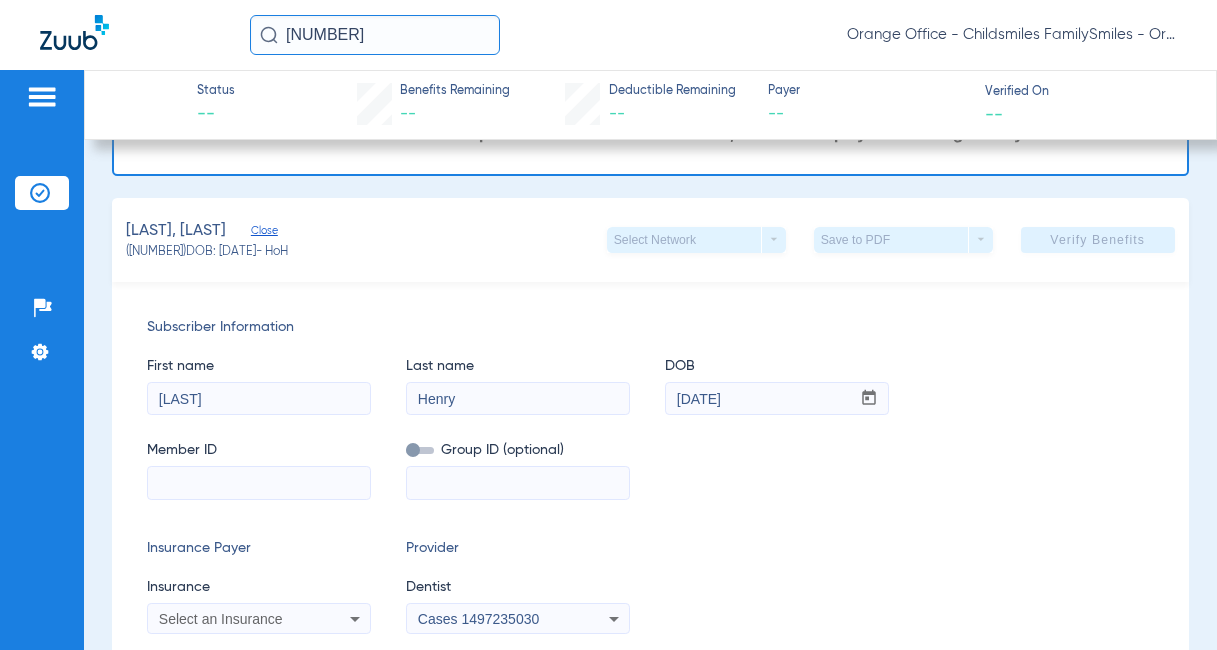 scroll, scrollTop: 300, scrollLeft: 0, axis: vertical 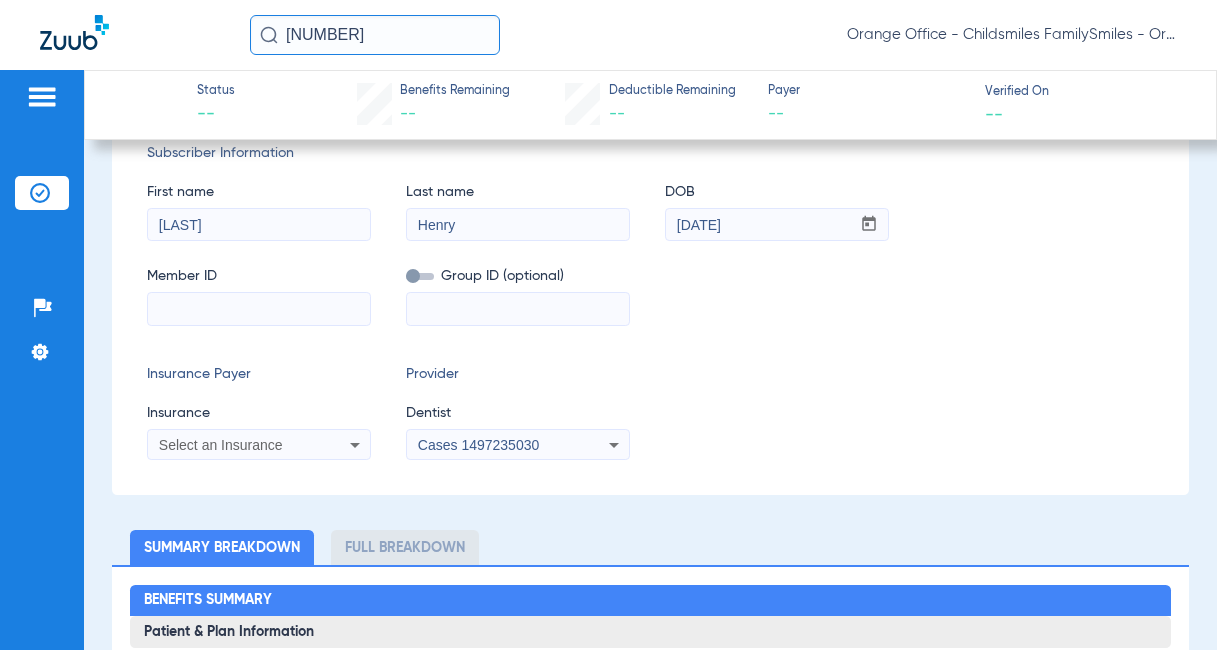 click at bounding box center (259, 309) 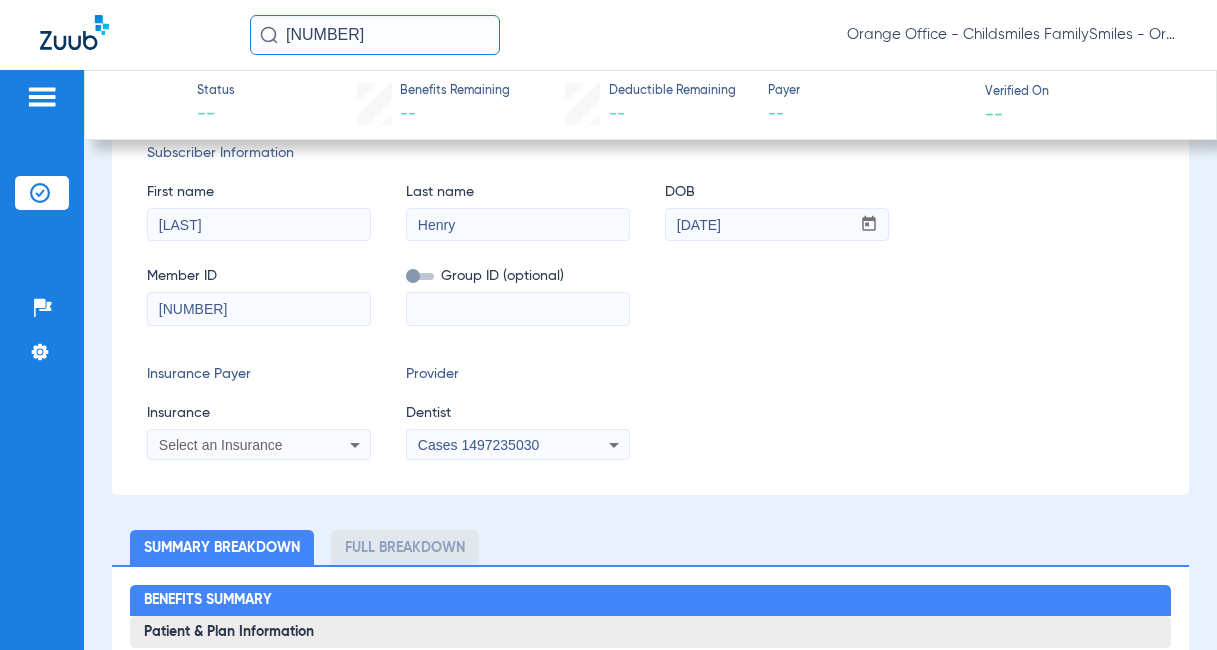 type on "[NUMBER]" 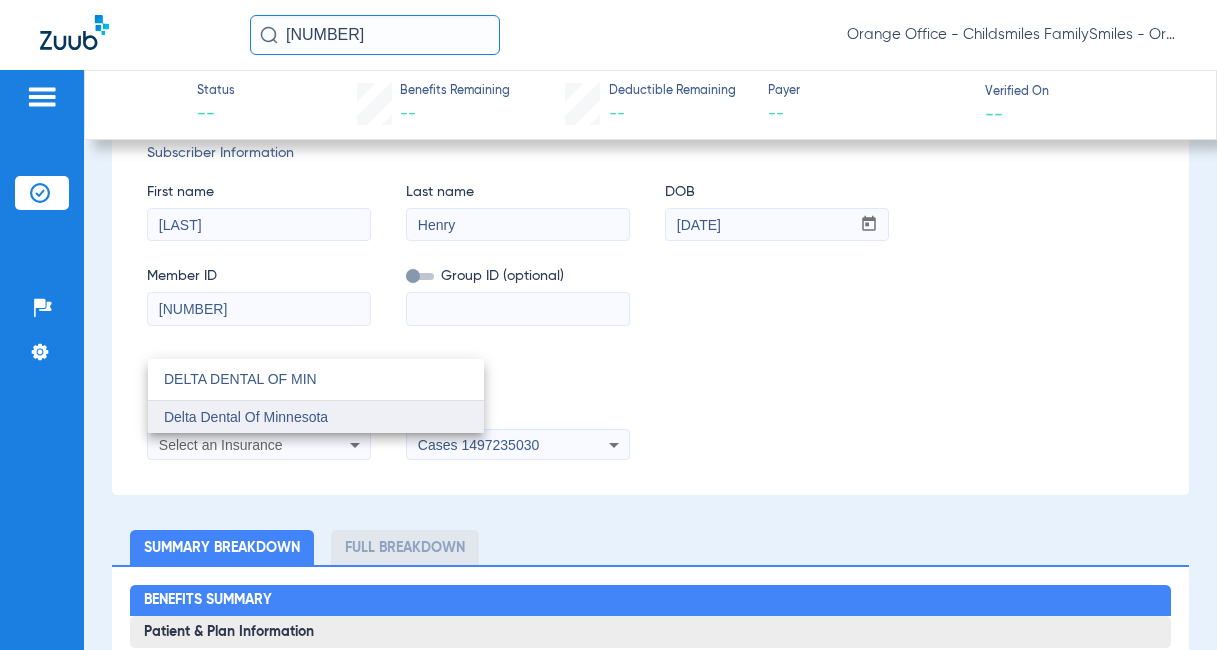 type on "DELTA DENTAL OF MIN" 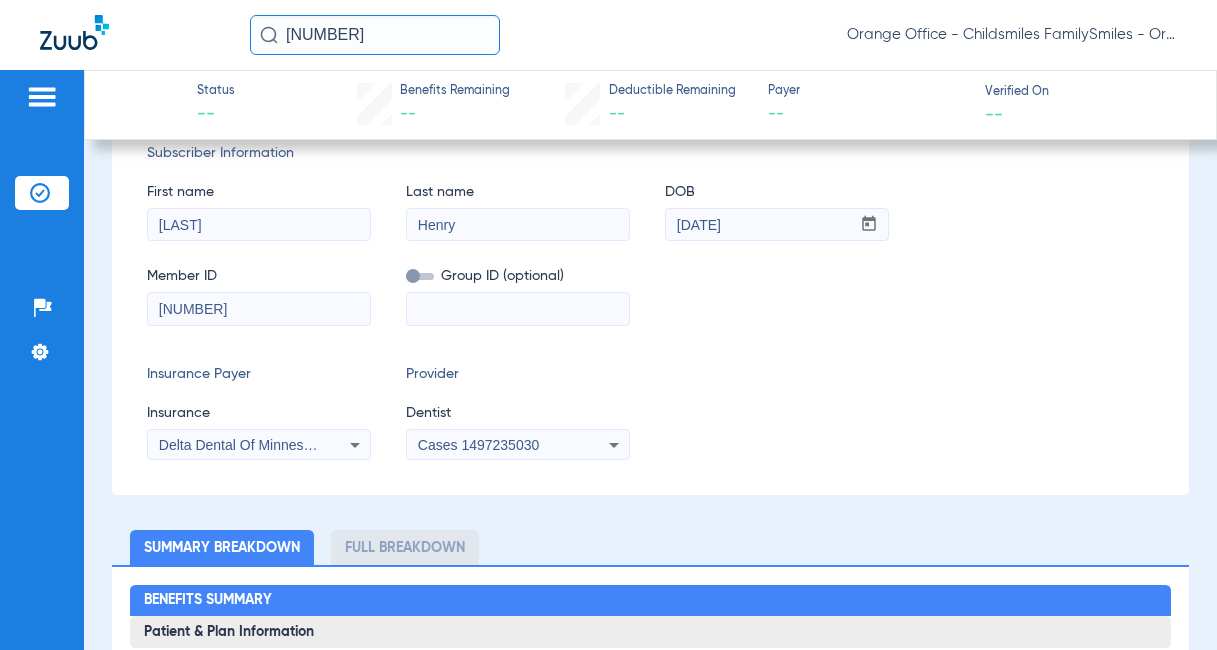 click on "Cases  1497235030" at bounding box center [518, 445] 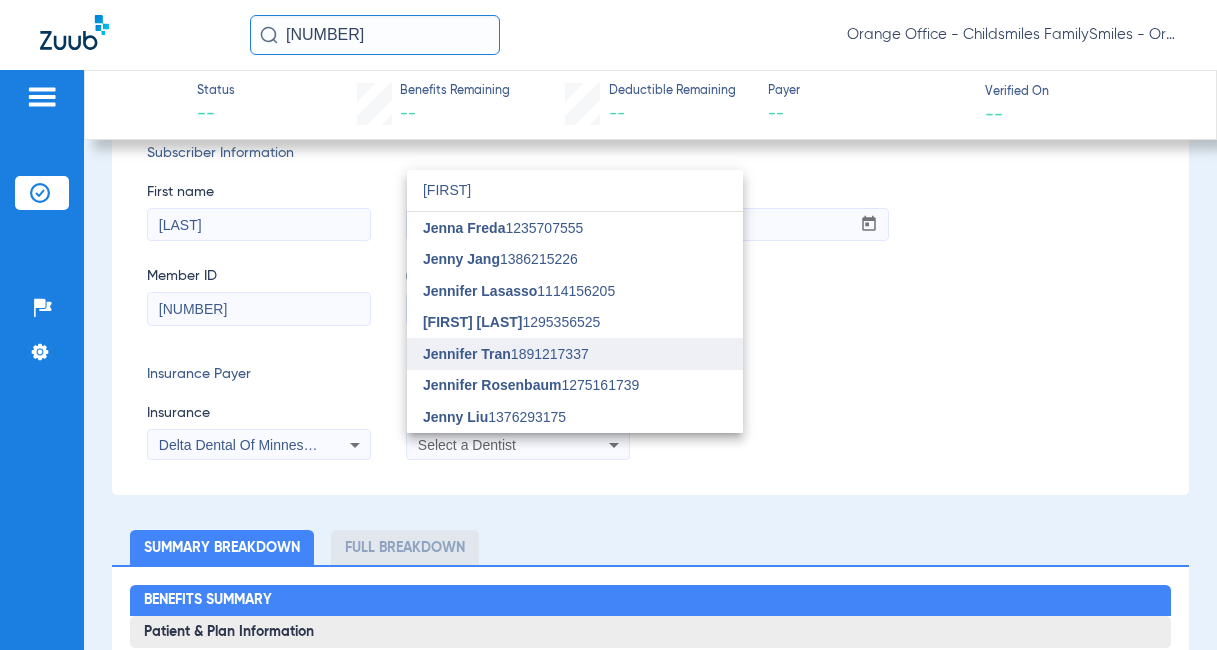 type on "[FIRST]" 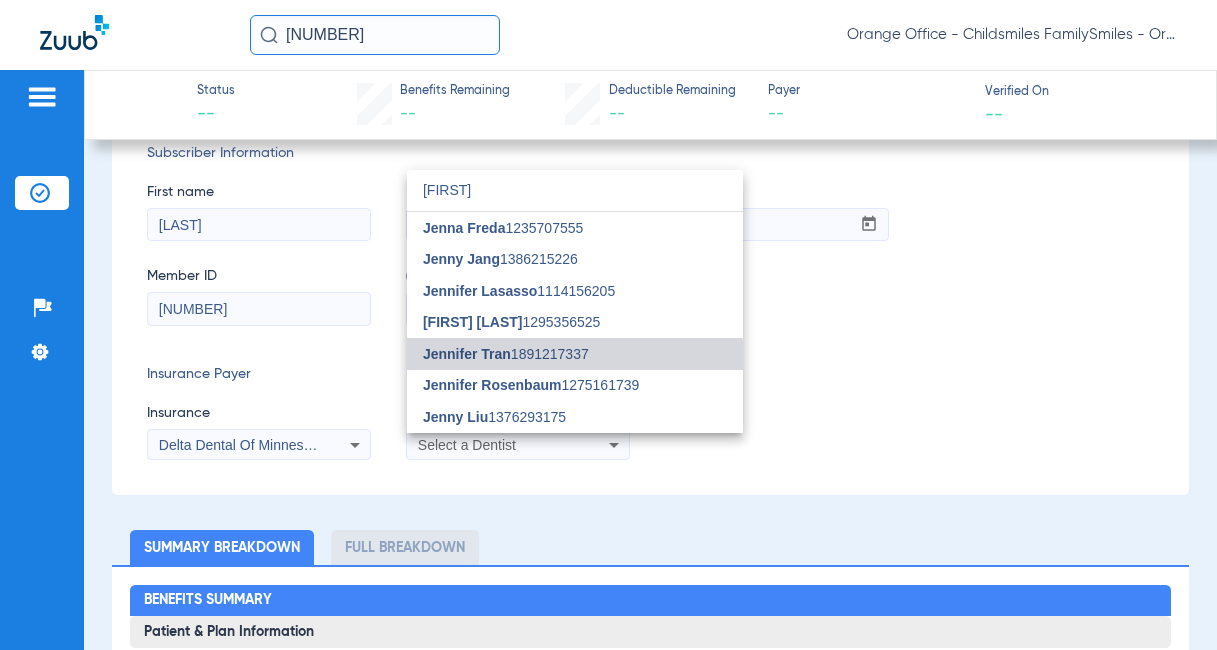 click on "[FIRST] [LAST] [NUMBER]" at bounding box center (575, 354) 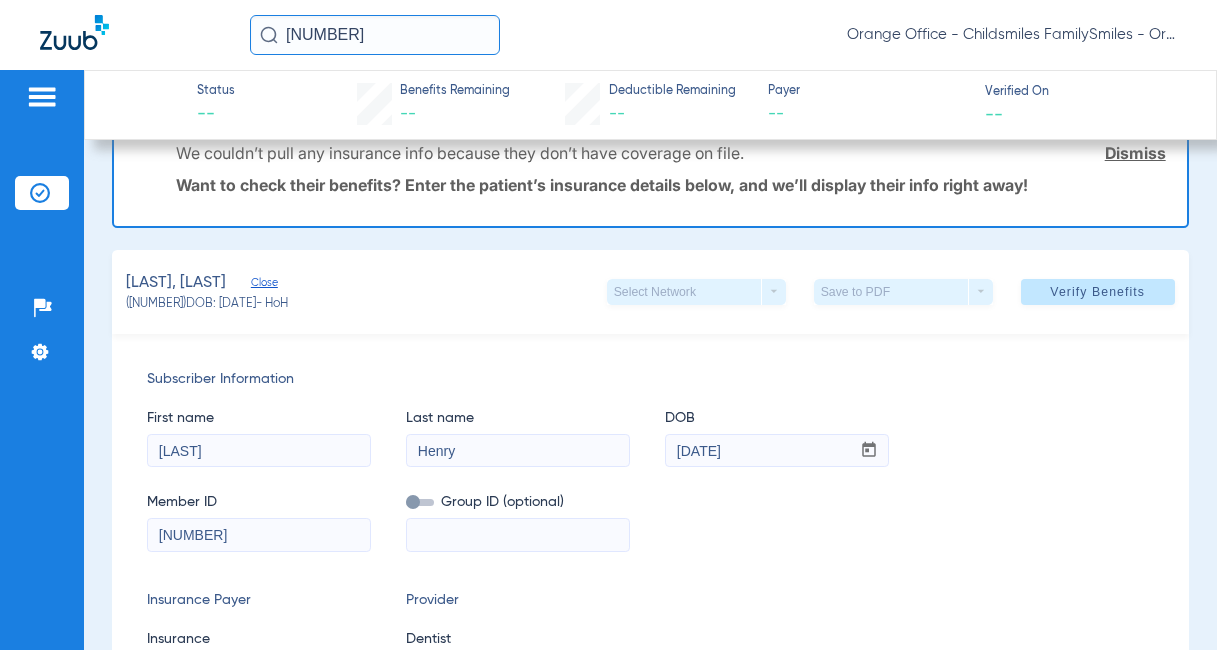 scroll, scrollTop: 0, scrollLeft: 0, axis: both 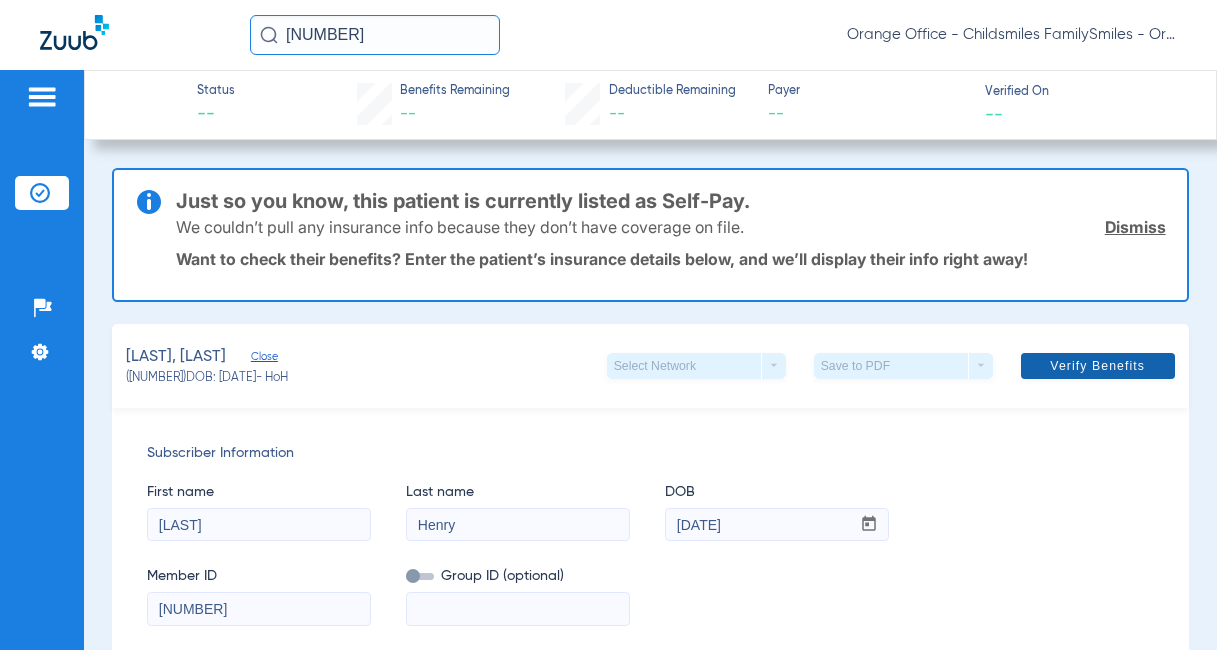 click on "Verify Benefits" 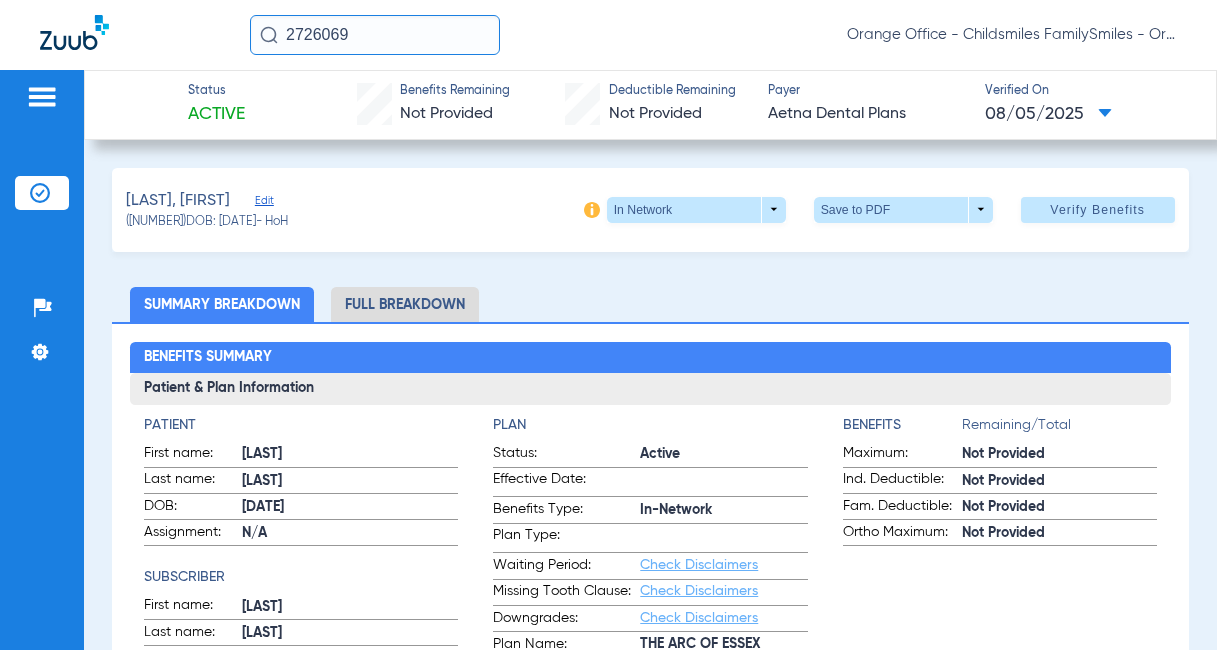 scroll, scrollTop: 0, scrollLeft: 0, axis: both 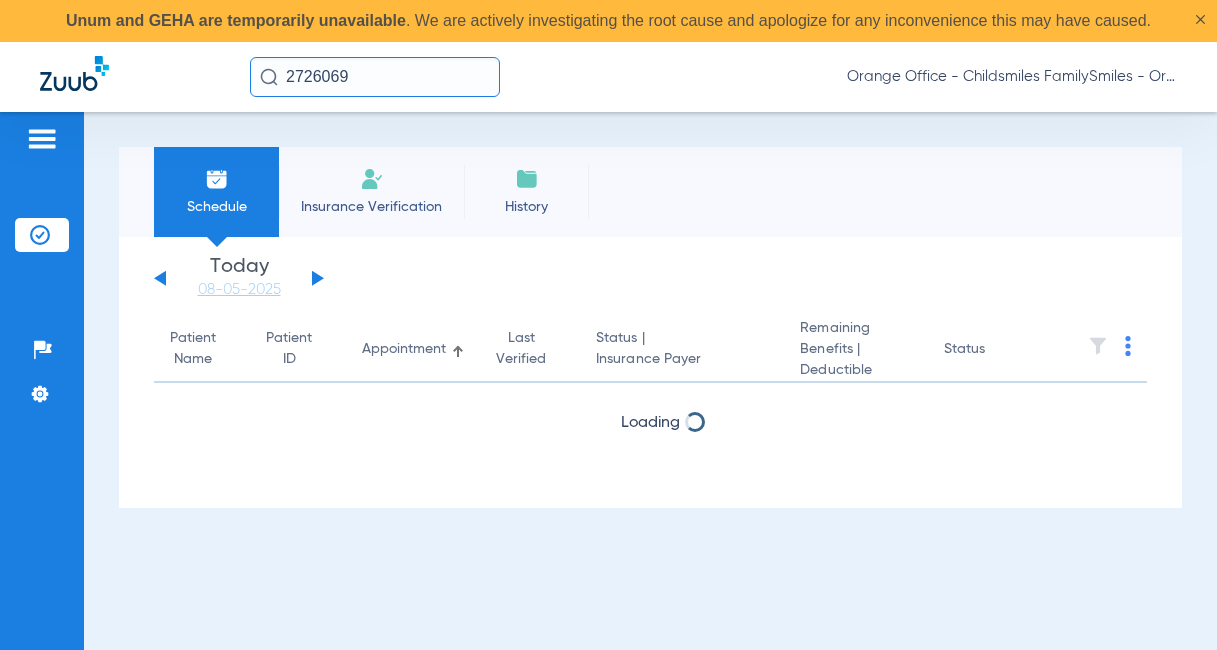 click 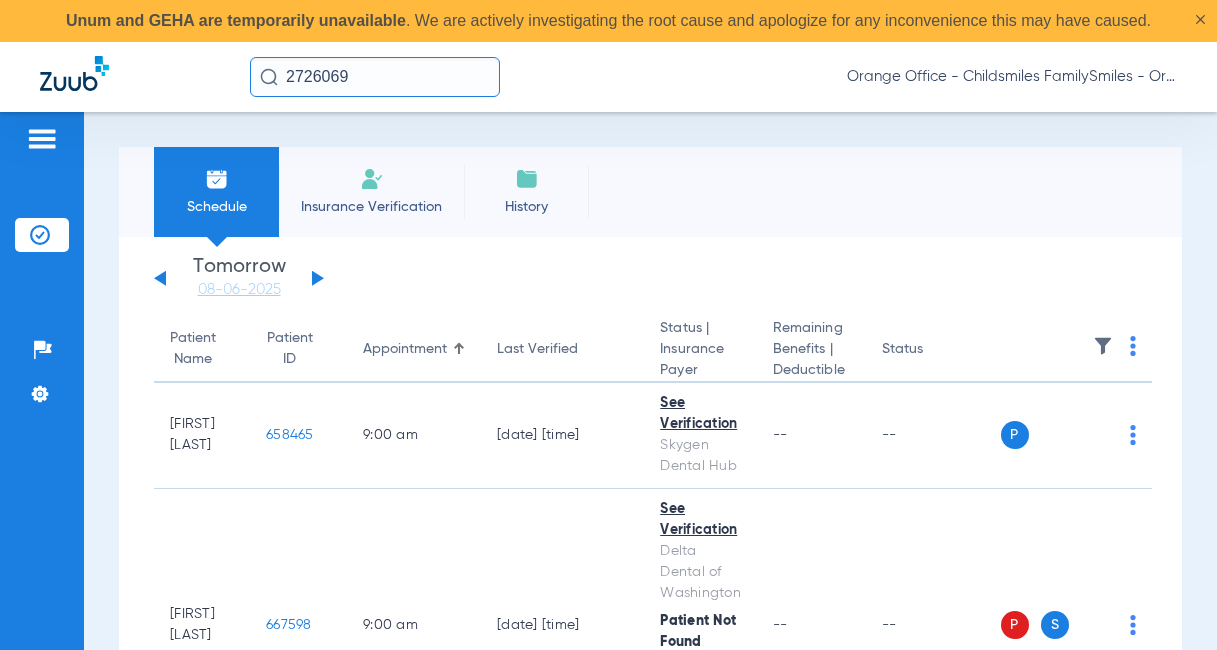 click 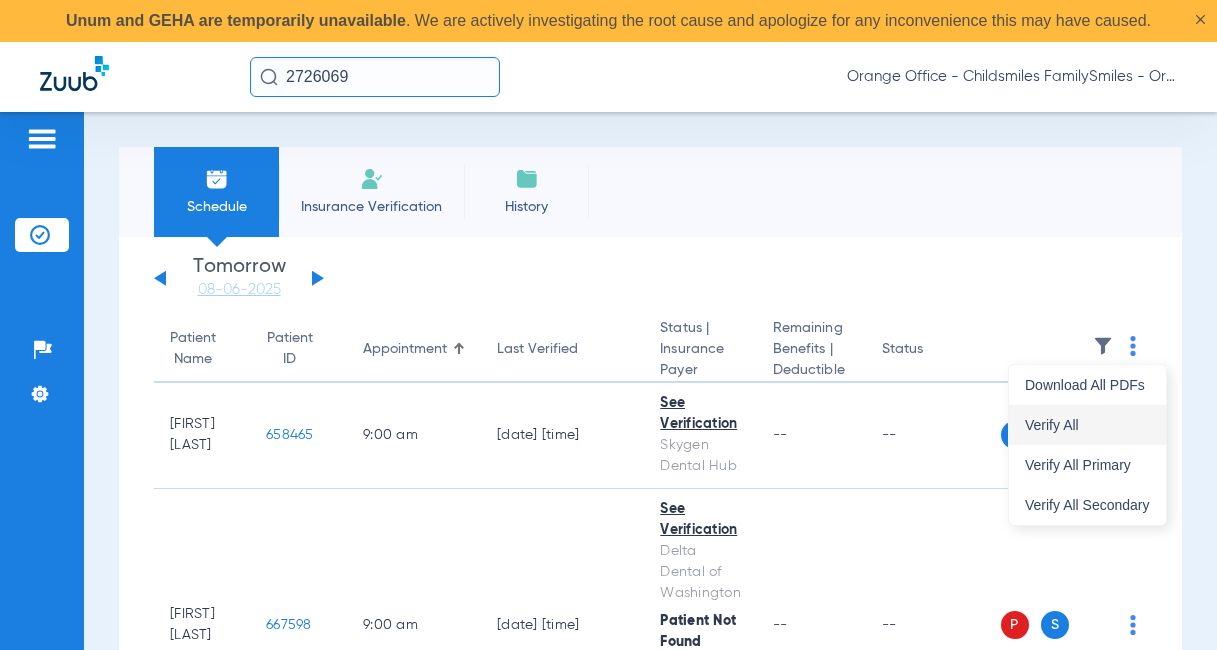 click on "Verify All" at bounding box center [1087, 425] 